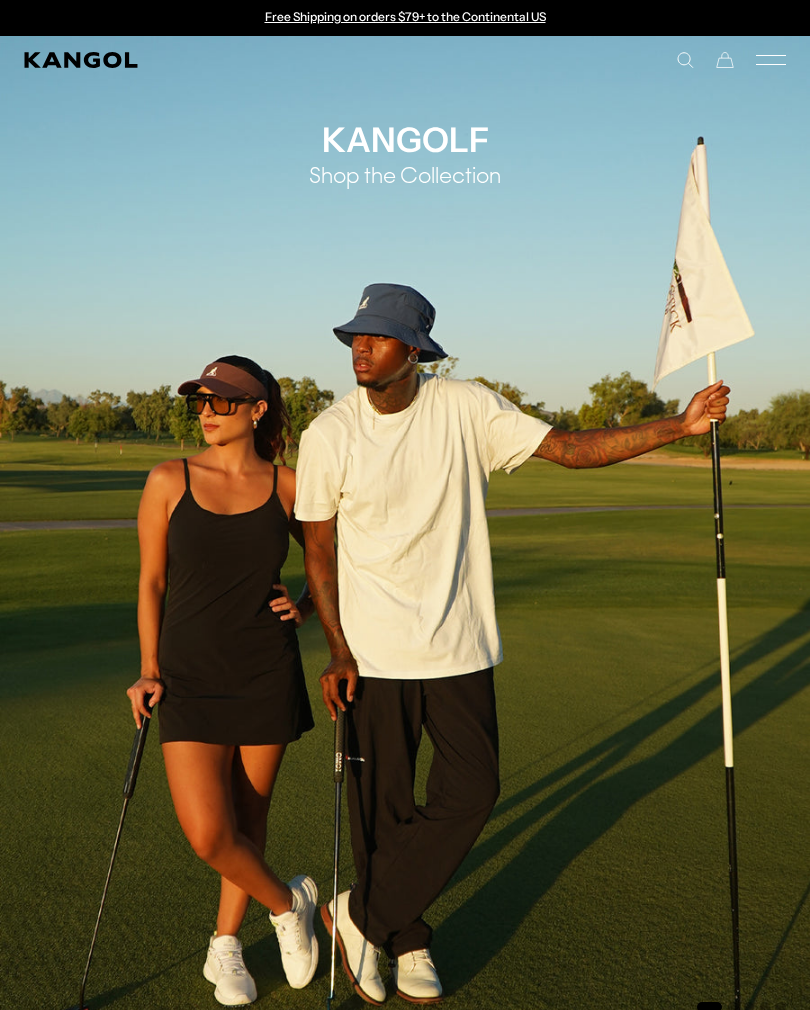 scroll, scrollTop: 0, scrollLeft: 0, axis: both 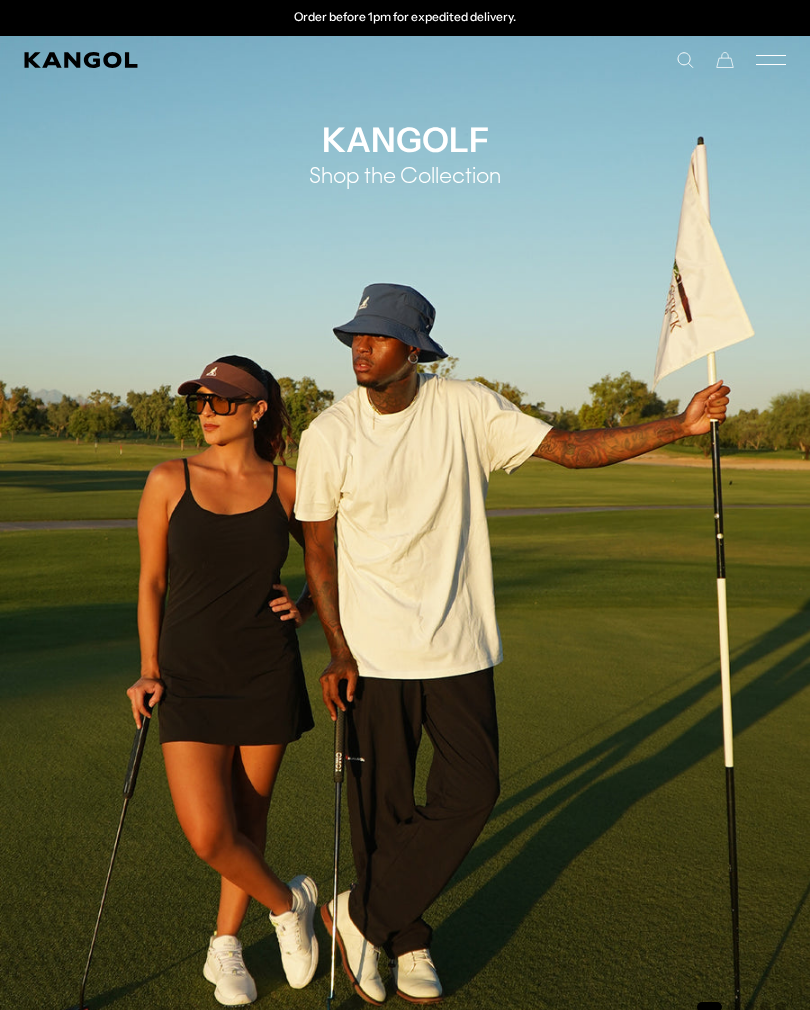 click 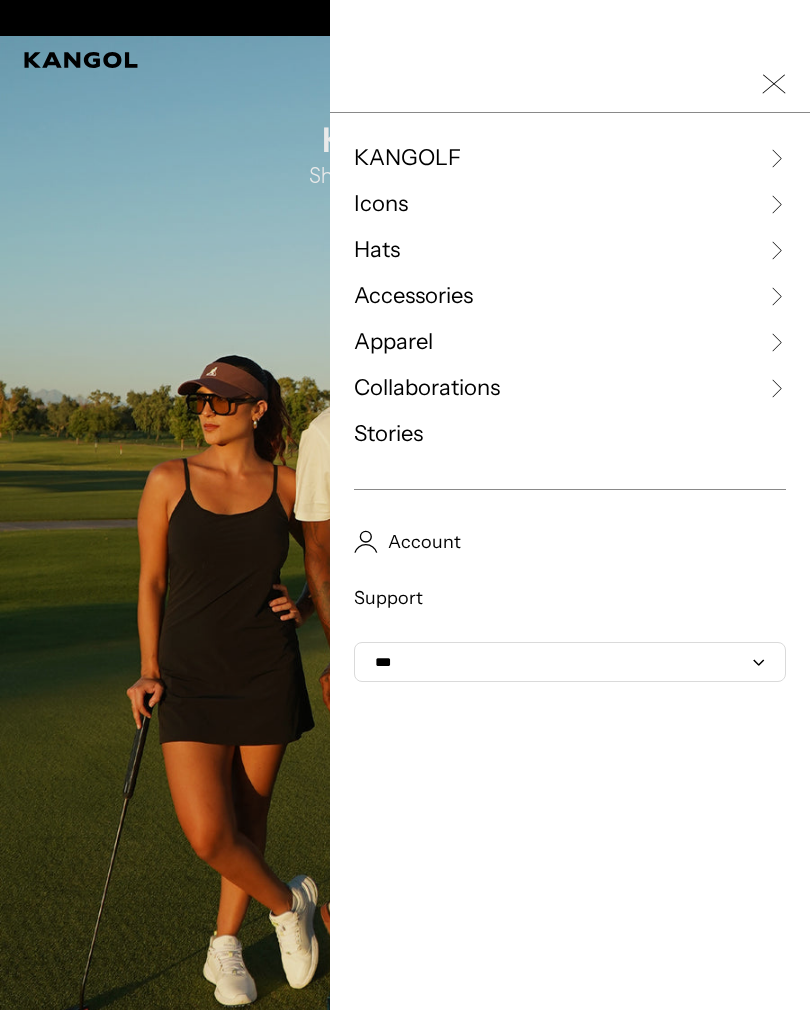 click on "Hats" at bounding box center (570, 250) 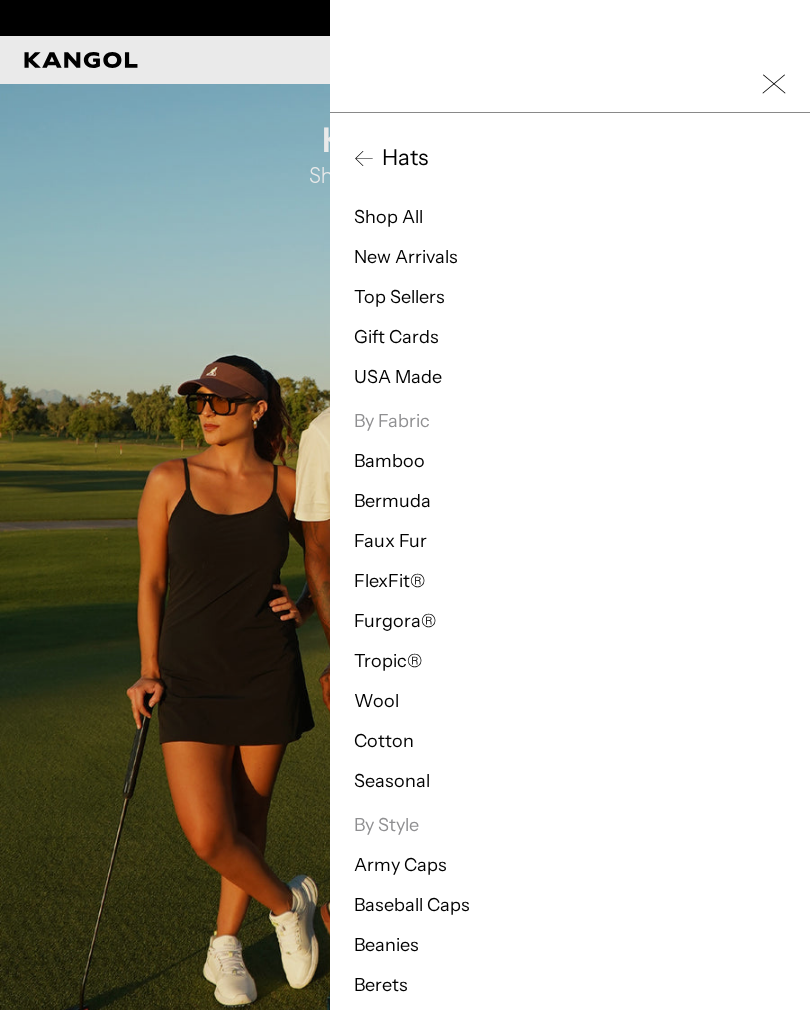 scroll, scrollTop: 0, scrollLeft: 0, axis: both 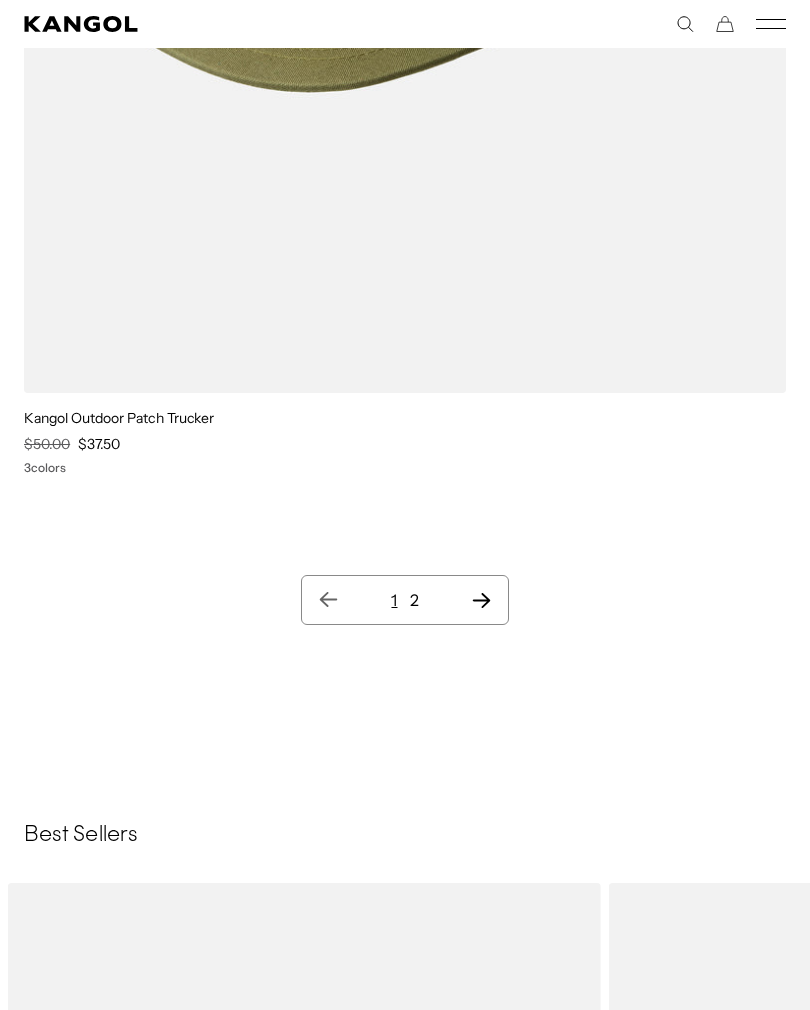click 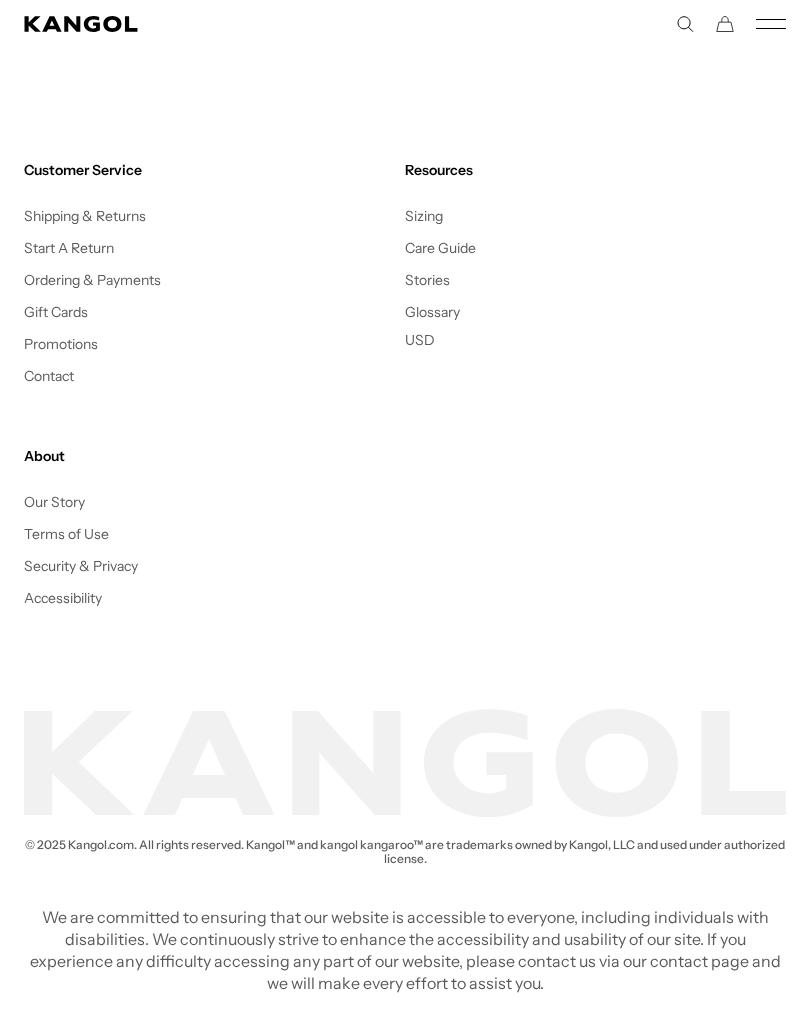 click on "Skip to content
My Bag
( 0 )
Your cart is empty.
Explore new hats
Loading...
Subtotal
$0.00 USD
Taxes, shipping, and discounts are calculated at checkout
Checkout
View My Bag
Free Shipping on orders $79+ to the Continental US
Free Shipping on orders $79+ to the Continental US" at bounding box center [405, -17933] 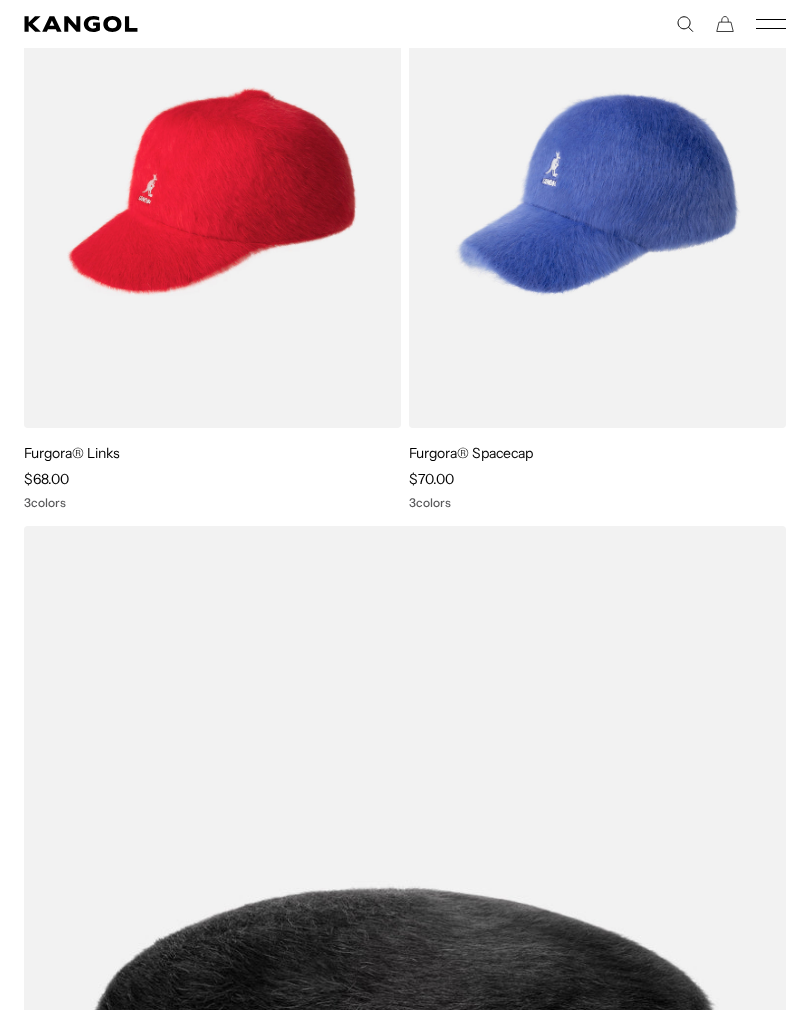 click at bounding box center [0, 0] 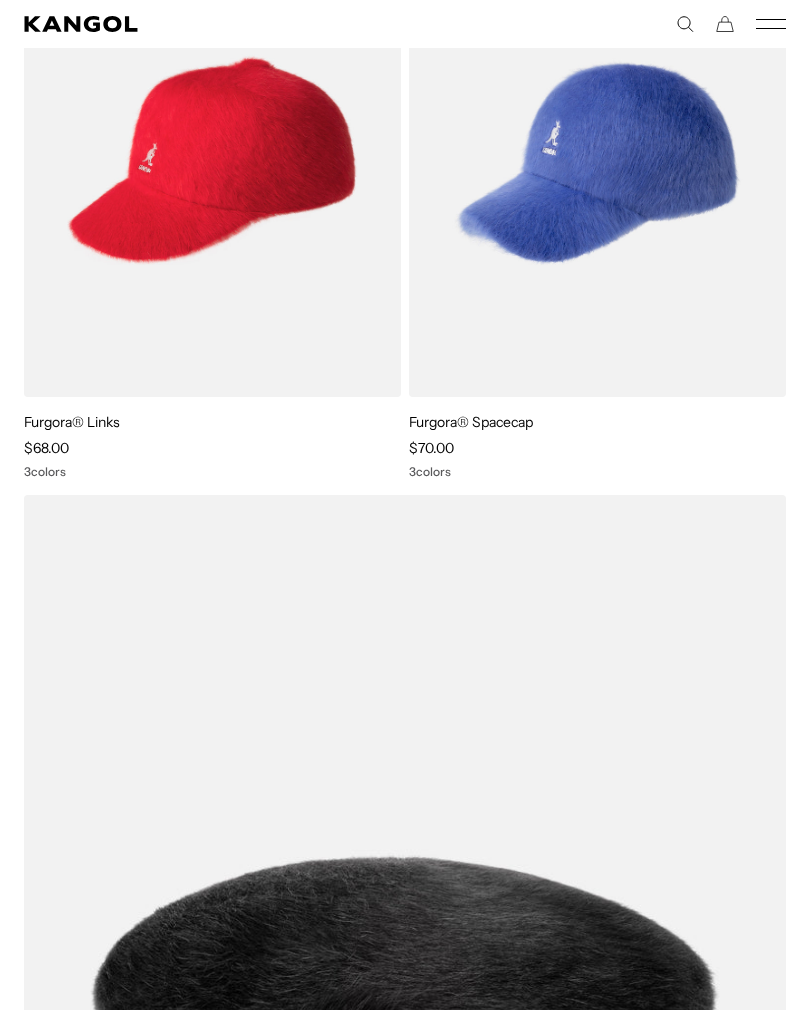 click at bounding box center [0, 0] 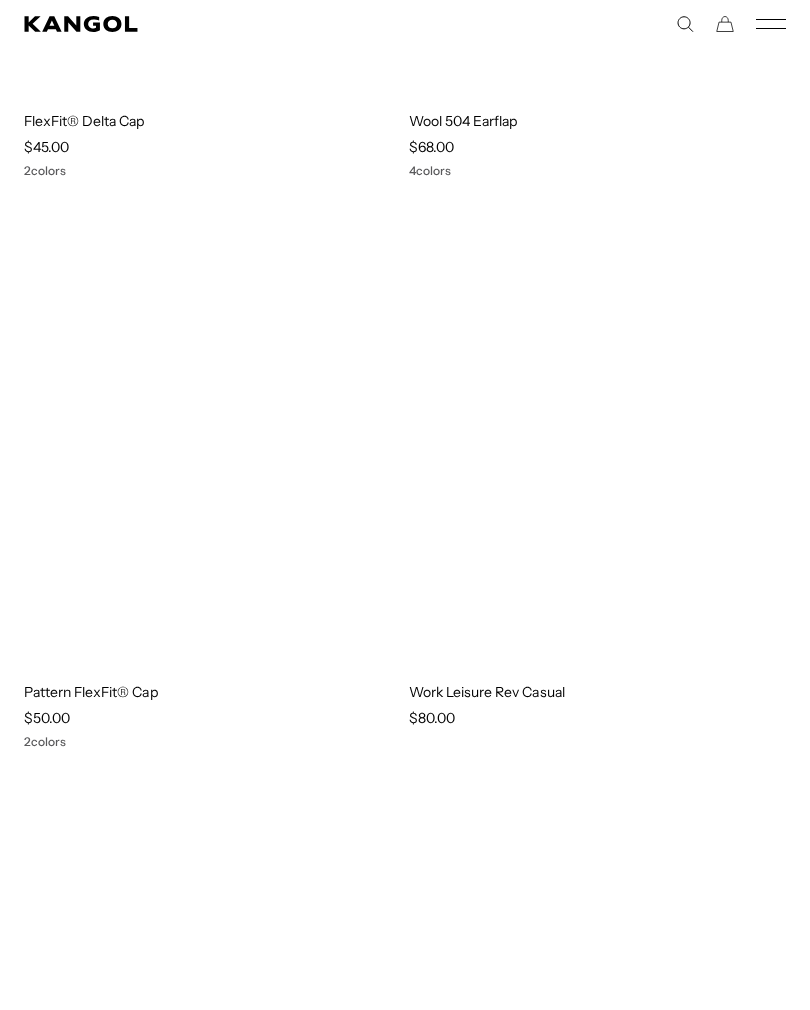 scroll, scrollTop: 18879, scrollLeft: 0, axis: vertical 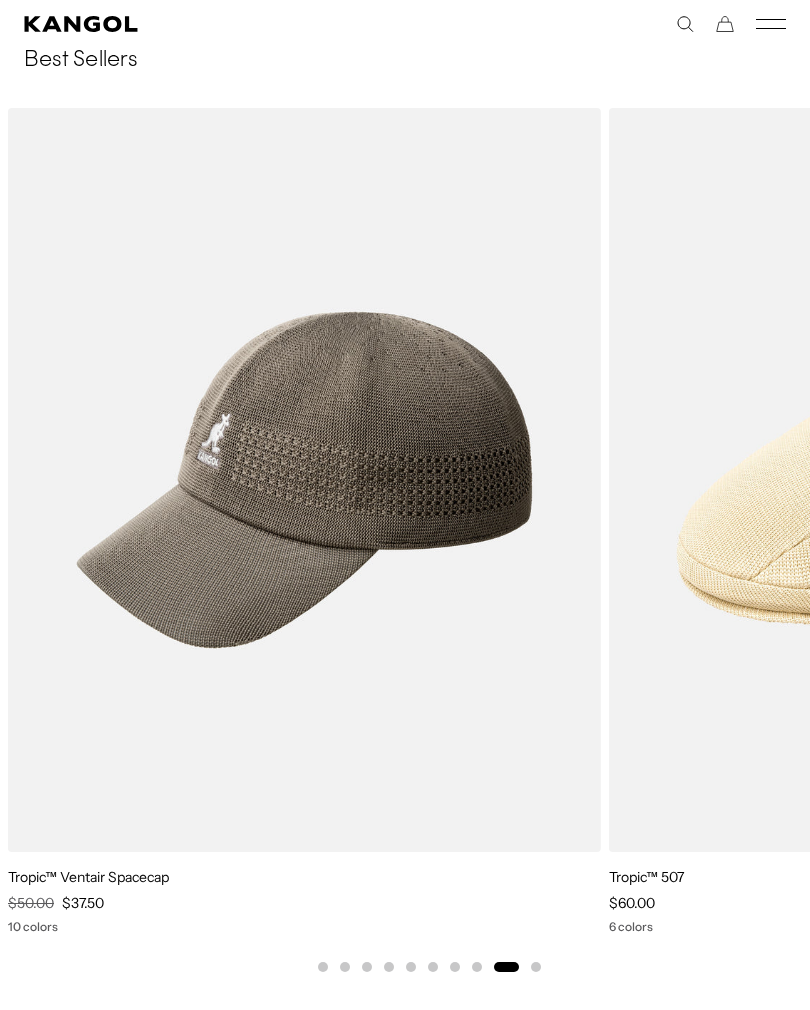 click at bounding box center [0, 0] 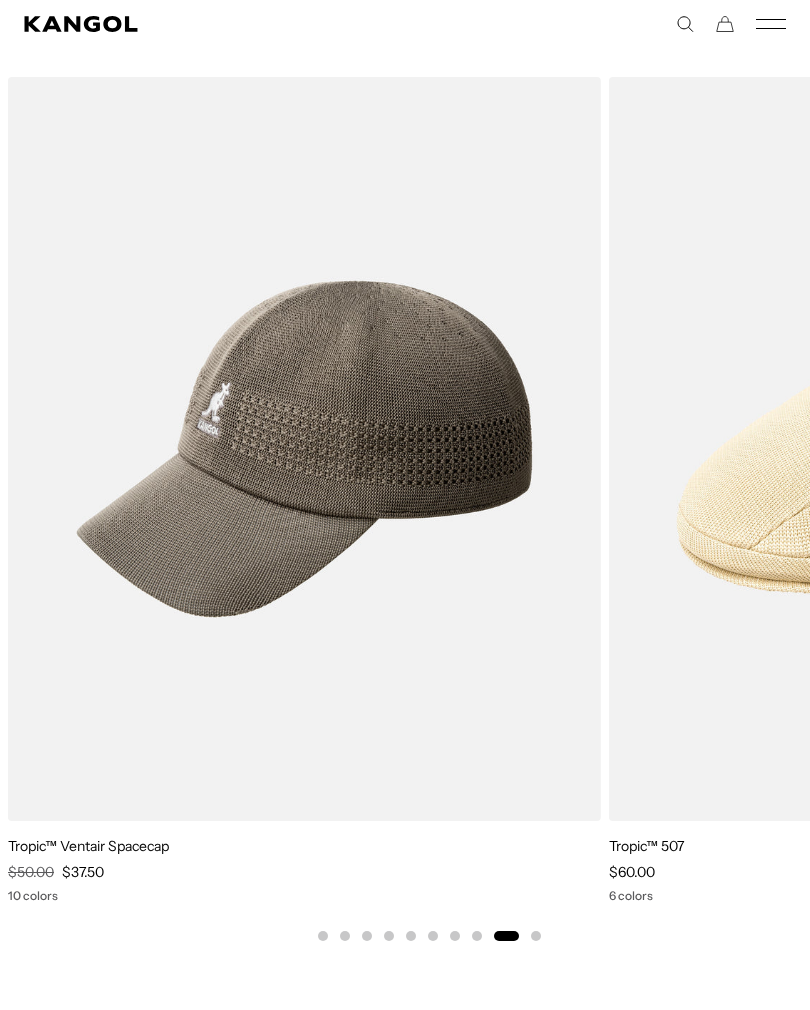 scroll, scrollTop: 0, scrollLeft: 412, axis: horizontal 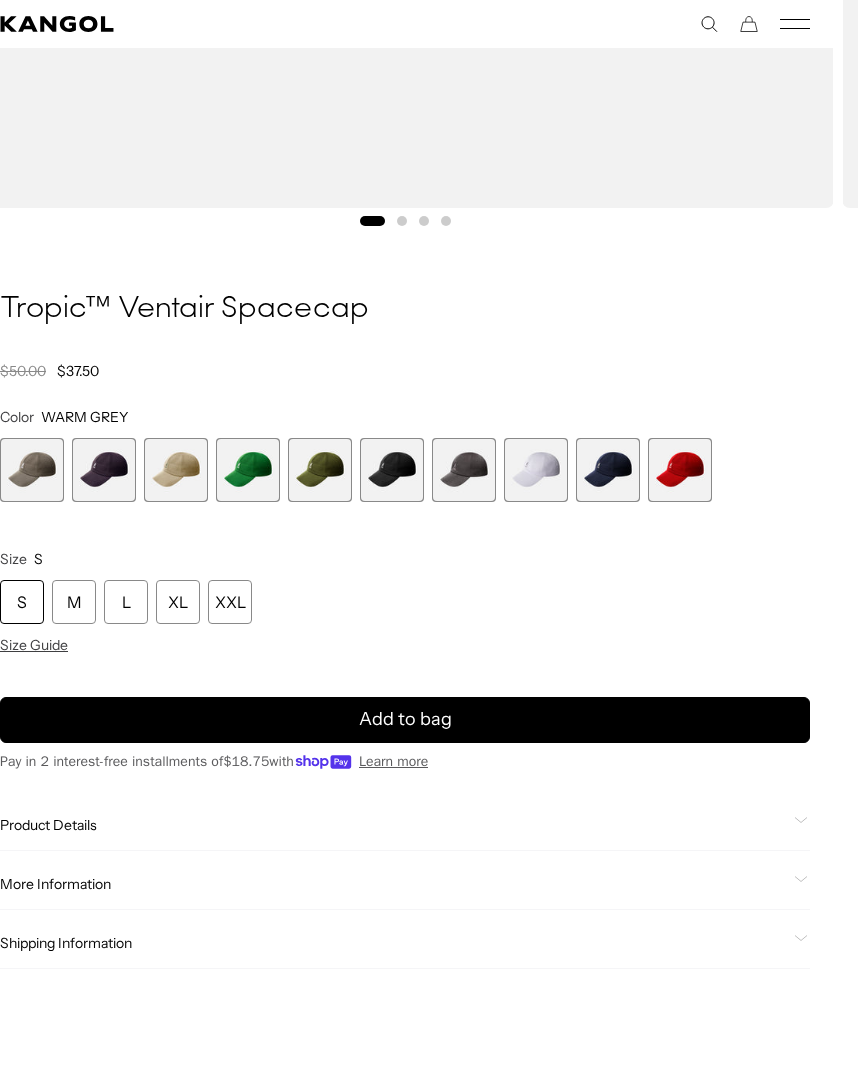 click at bounding box center (680, 470) 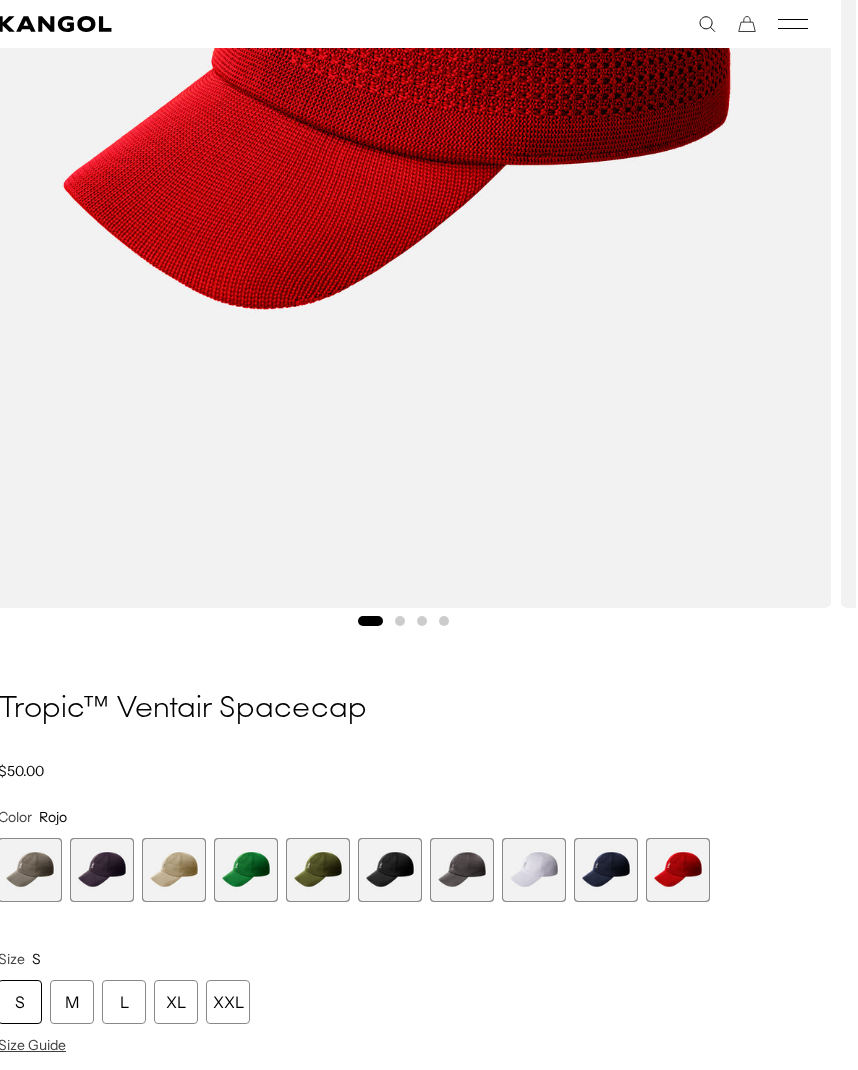 scroll, scrollTop: 602, scrollLeft: 24, axis: both 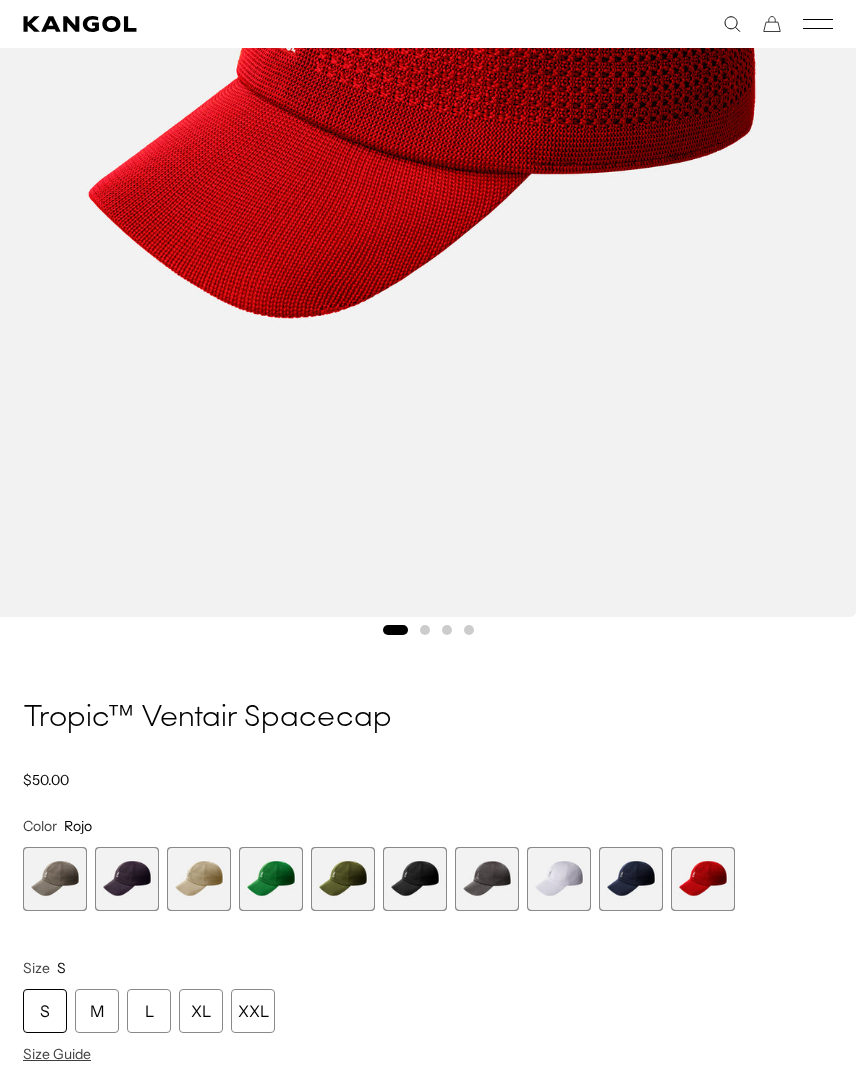 click at bounding box center (631, 879) 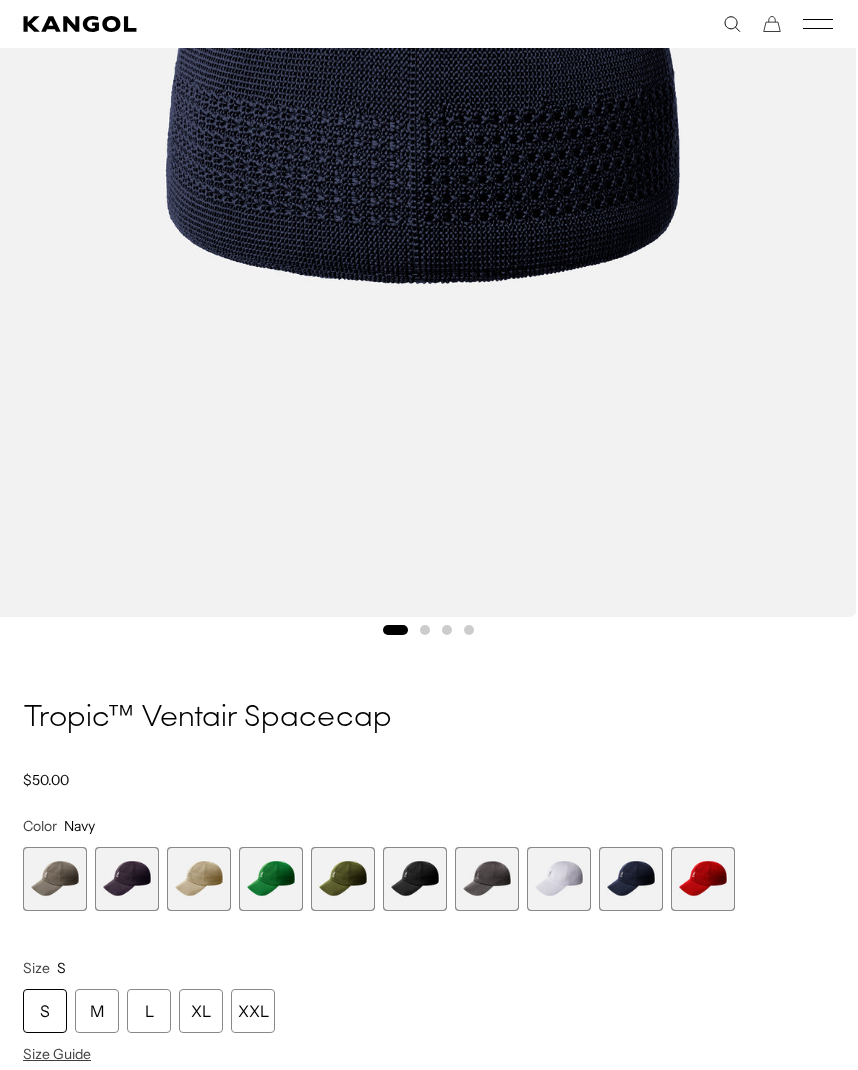 scroll, scrollTop: 0, scrollLeft: 0, axis: both 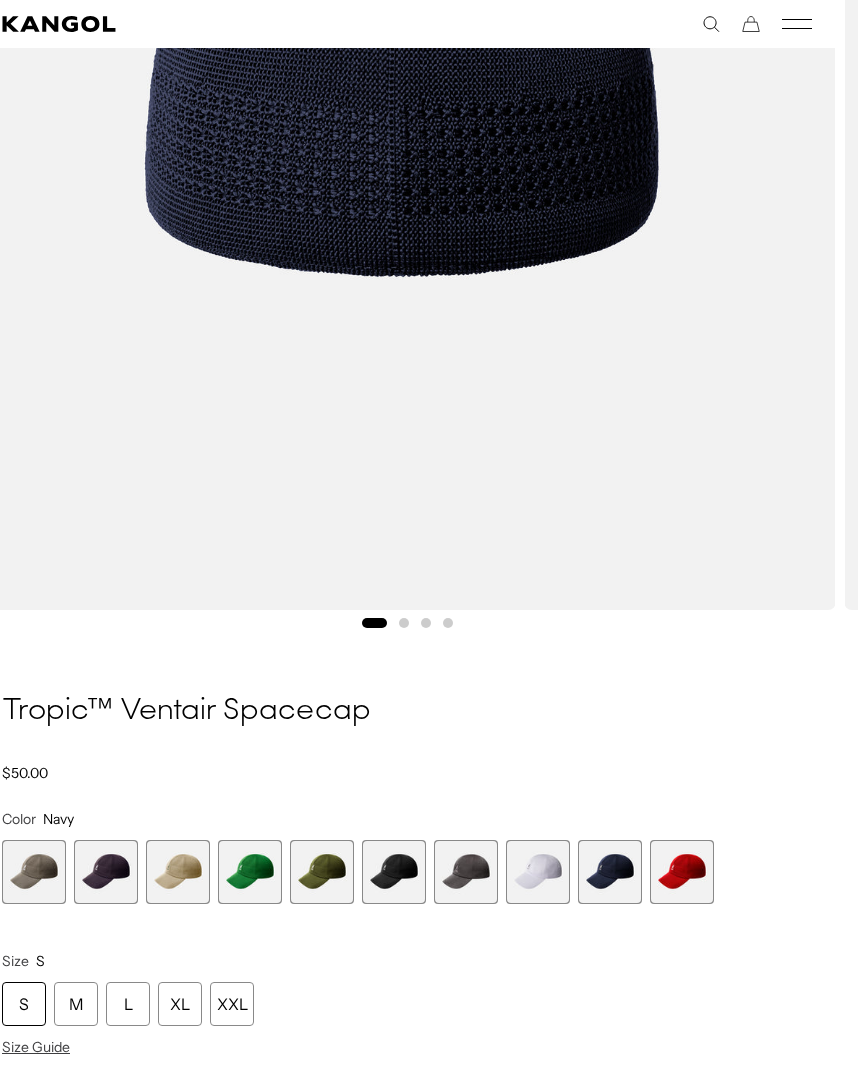 click at bounding box center [250, 872] 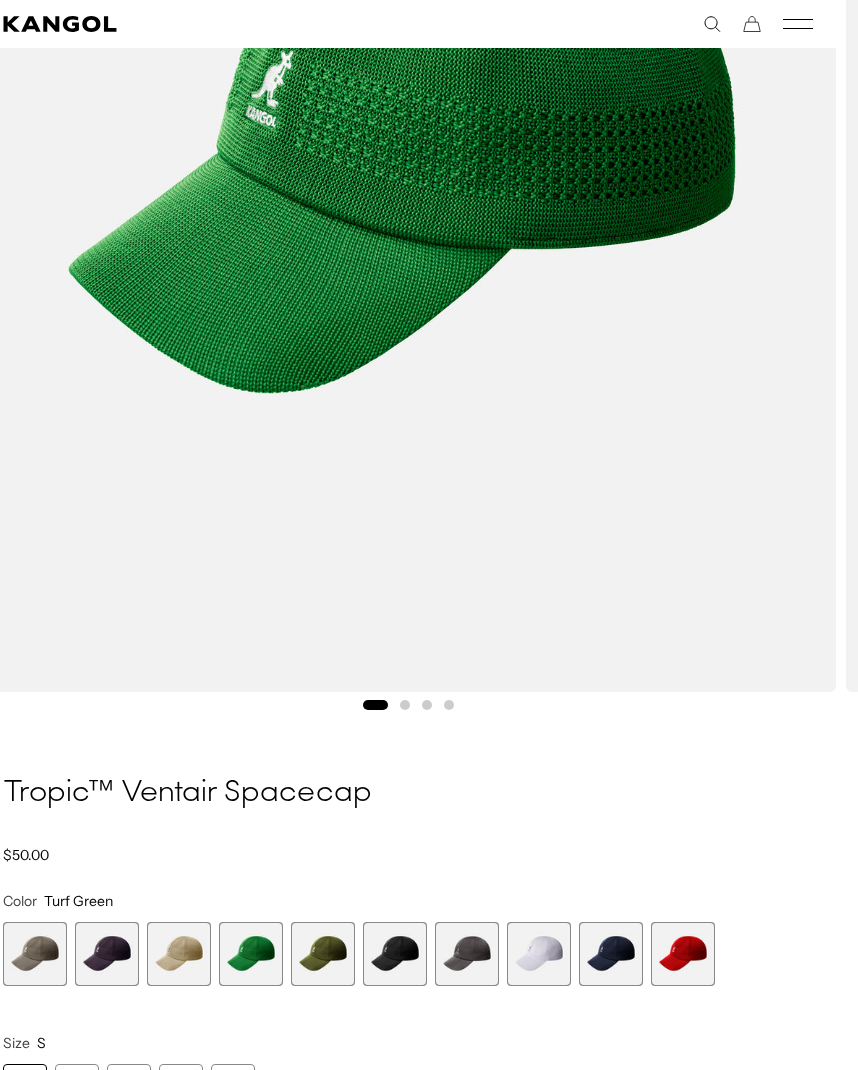 scroll, scrollTop: 543, scrollLeft: 21, axis: both 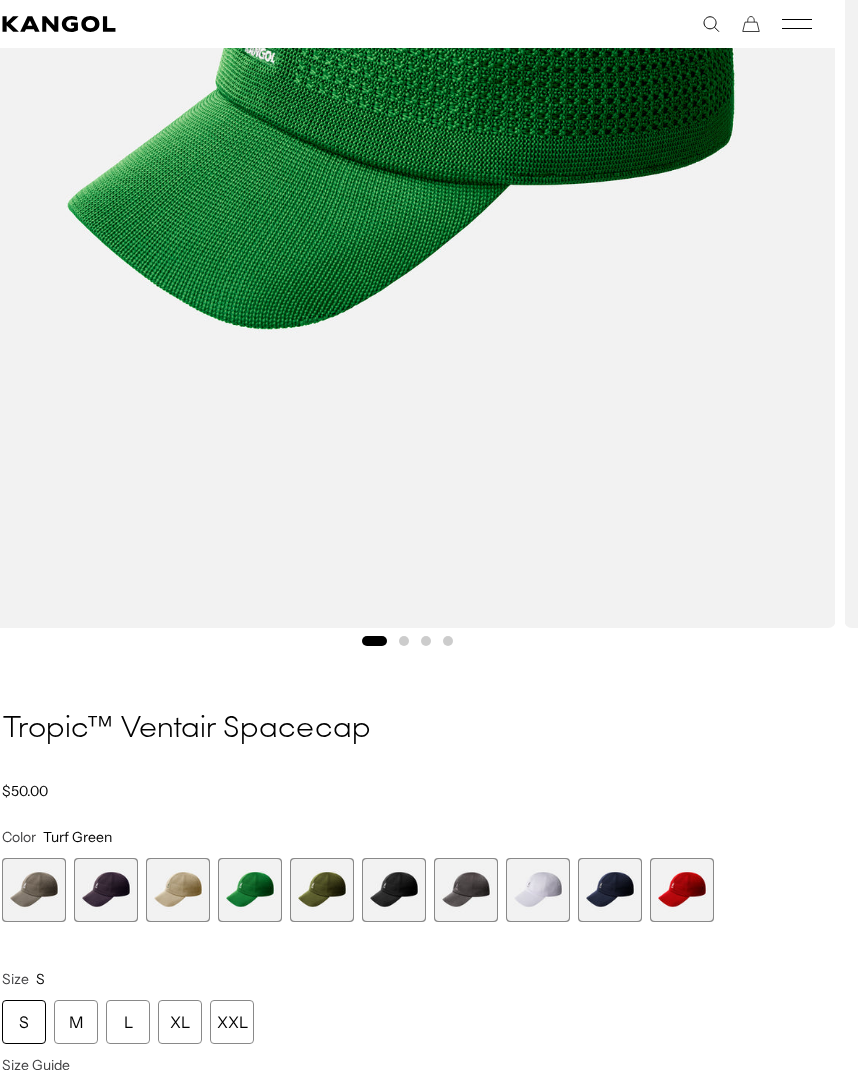 click at bounding box center (682, 890) 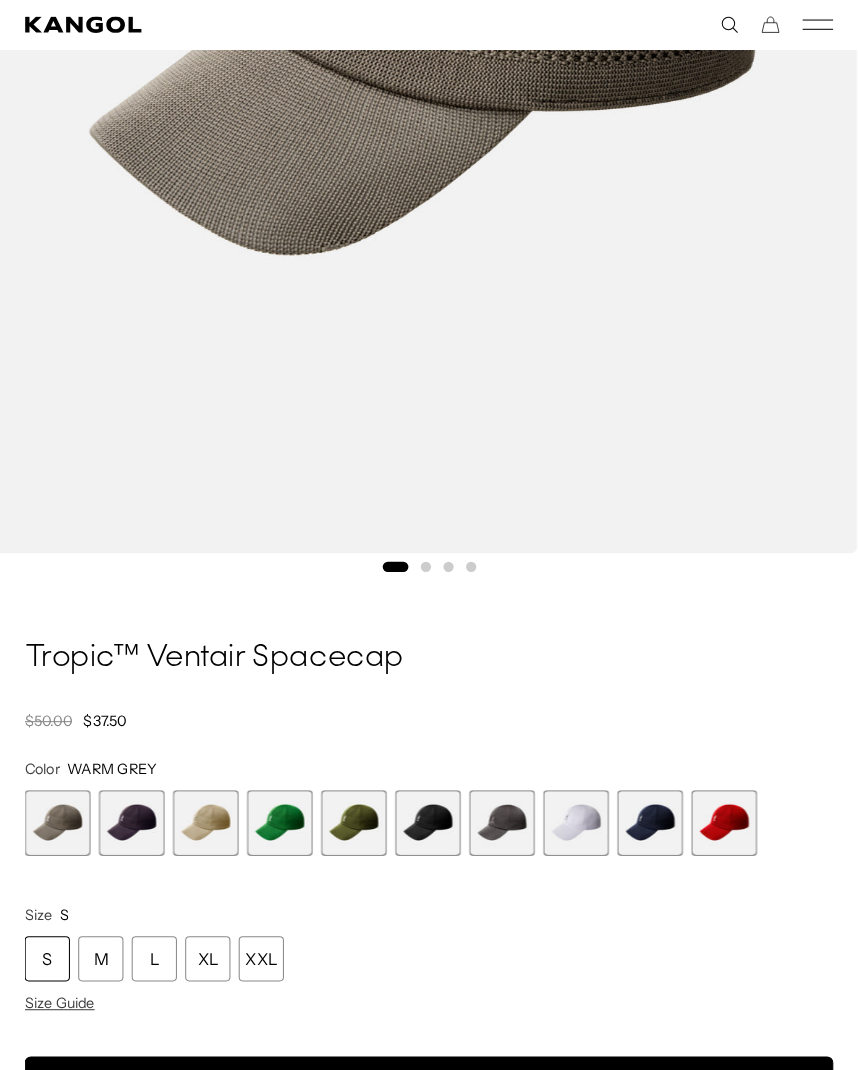 scroll, scrollTop: 693, scrollLeft: 0, axis: vertical 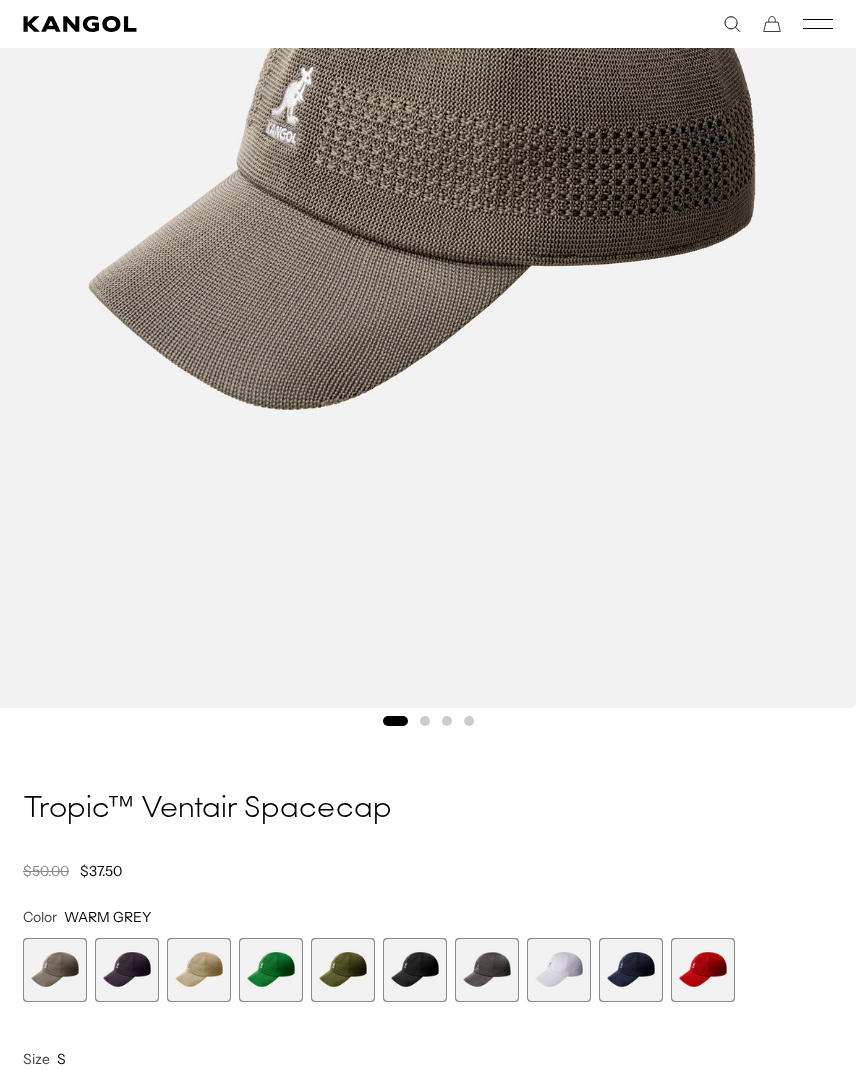 click at bounding box center [127, 970] 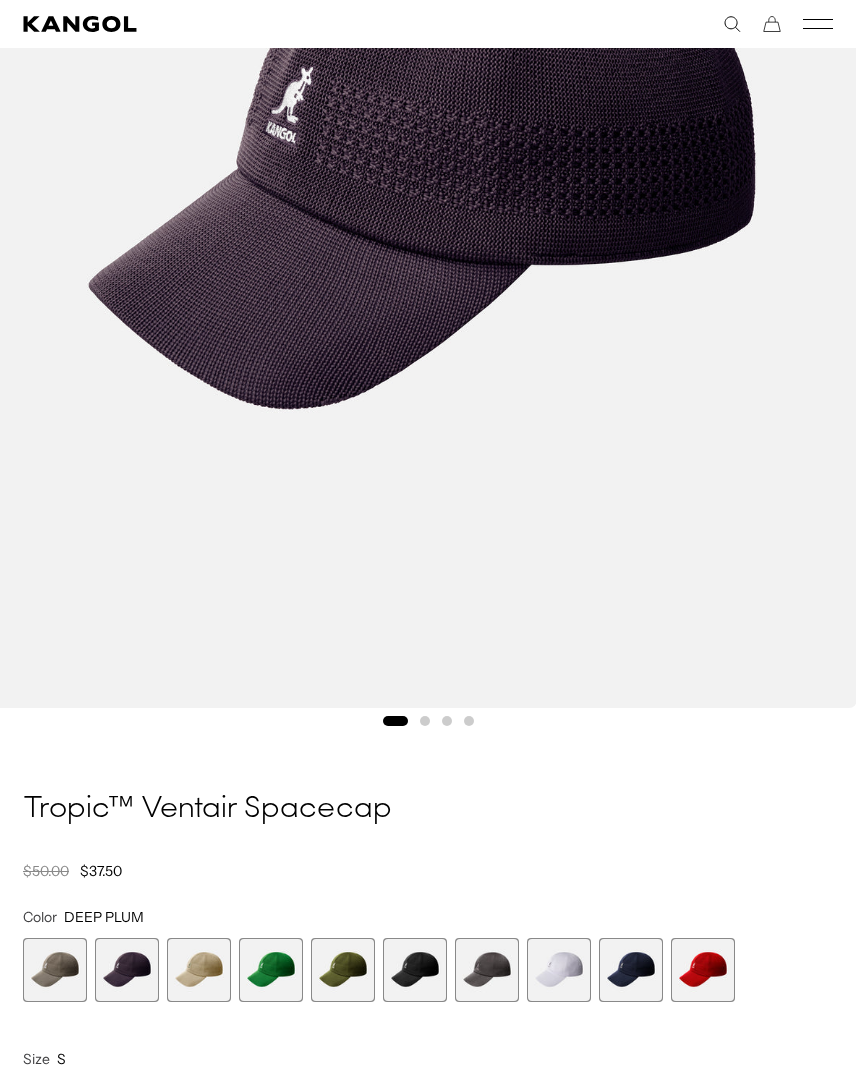 scroll, scrollTop: 0, scrollLeft: 412, axis: horizontal 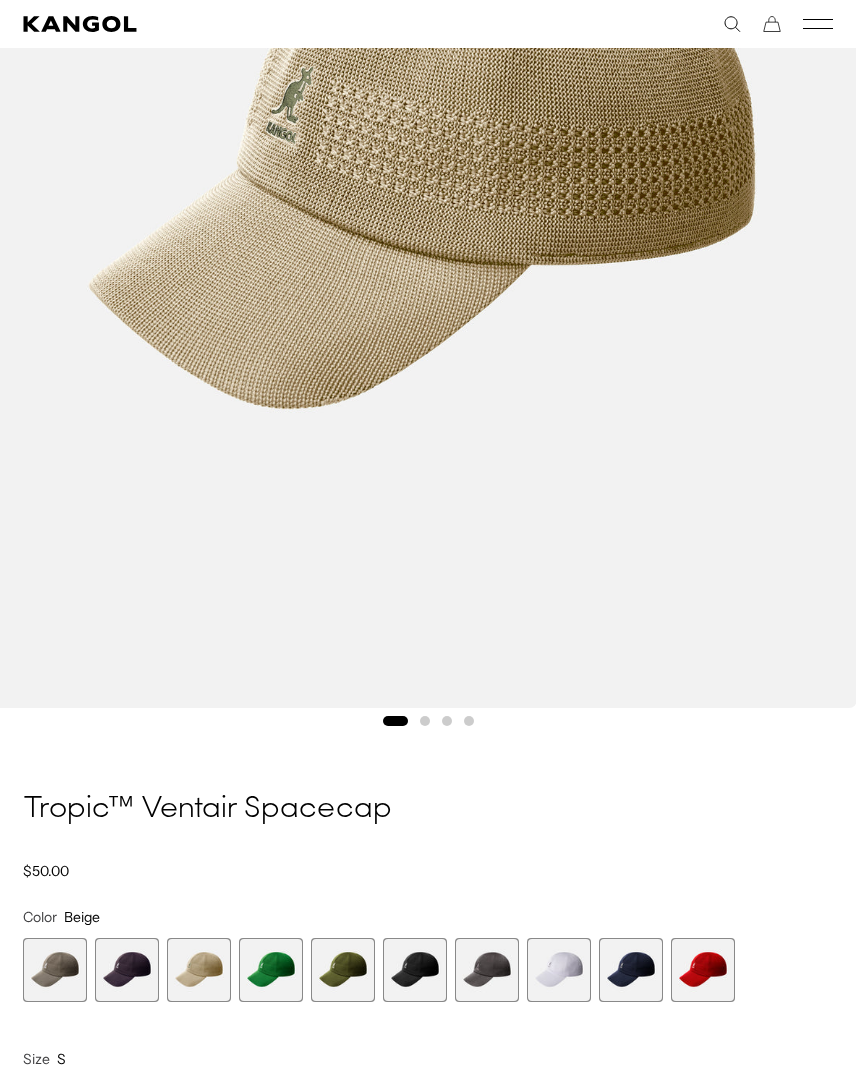 click at bounding box center [271, 970] 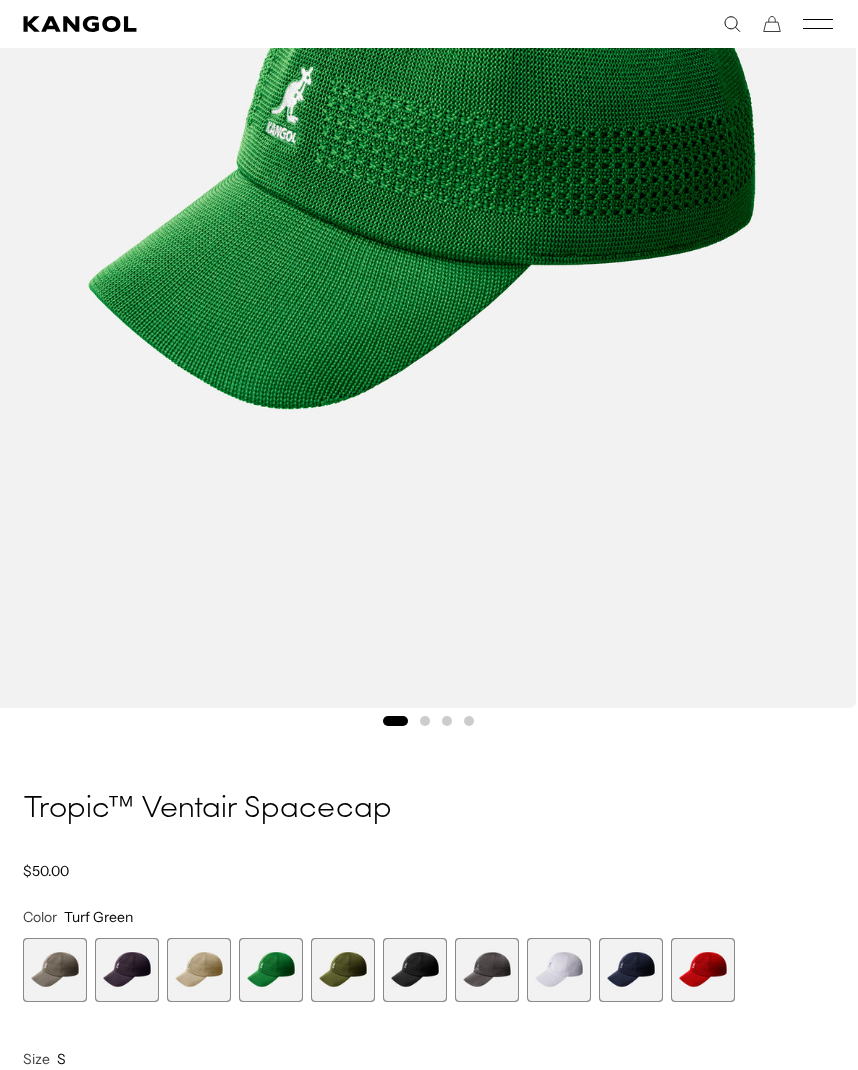 scroll, scrollTop: 0, scrollLeft: 412, axis: horizontal 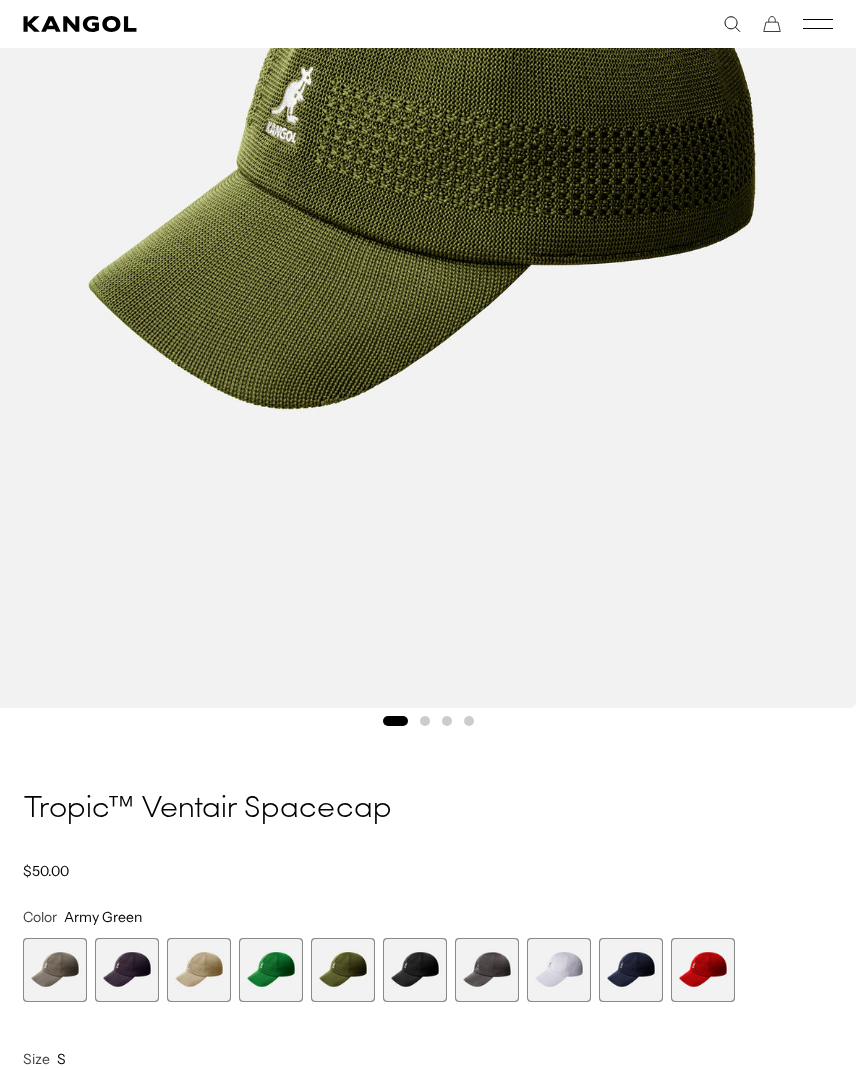 click at bounding box center (415, 970) 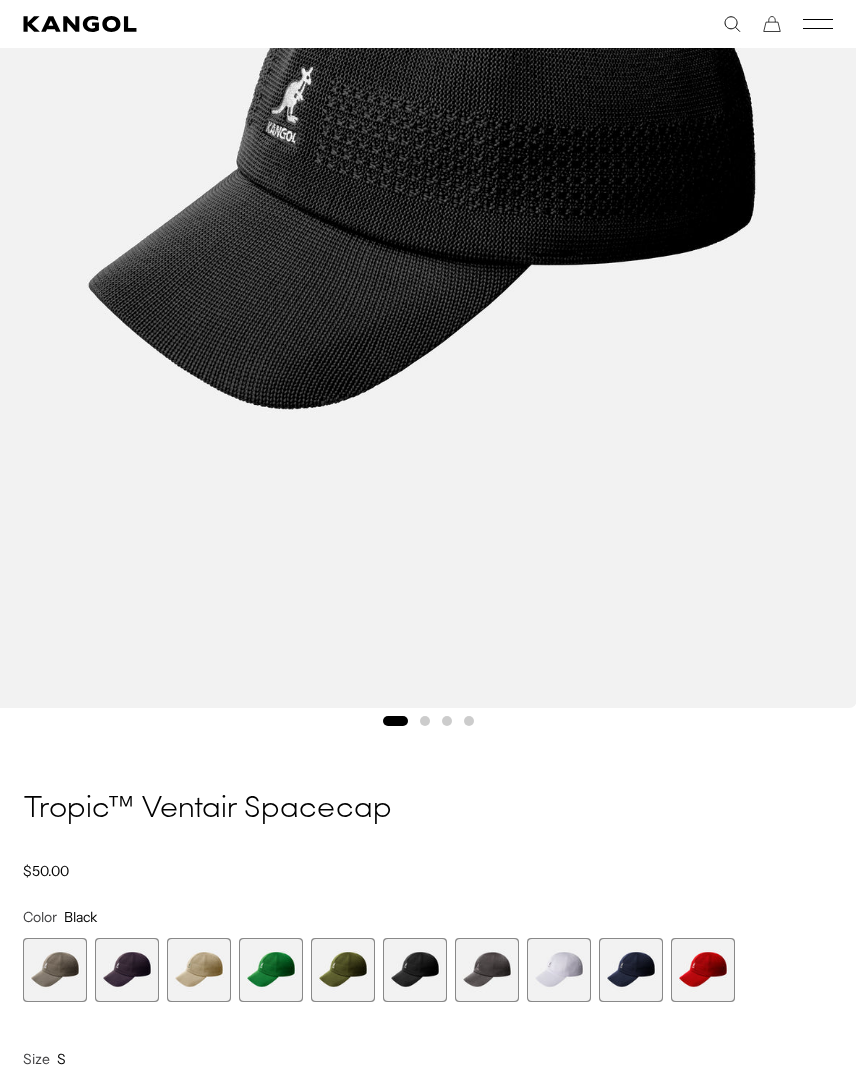 click at bounding box center (487, 970) 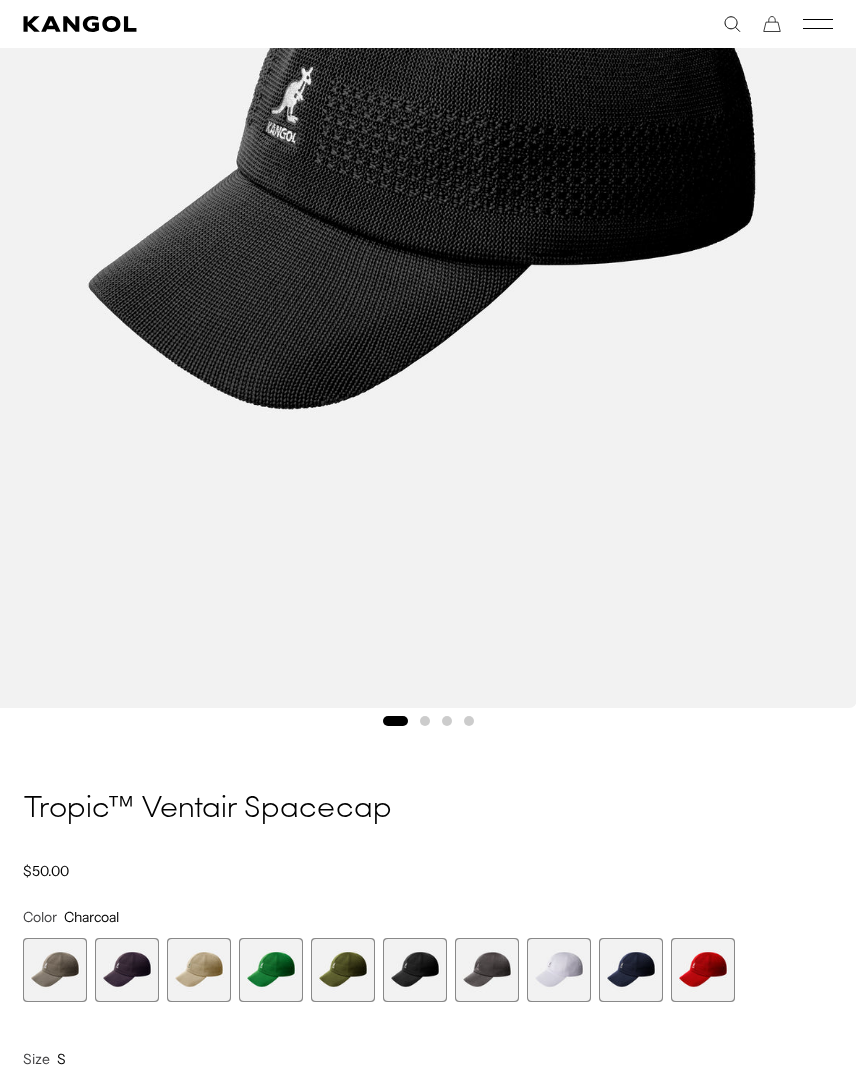 scroll, scrollTop: 0, scrollLeft: 412, axis: horizontal 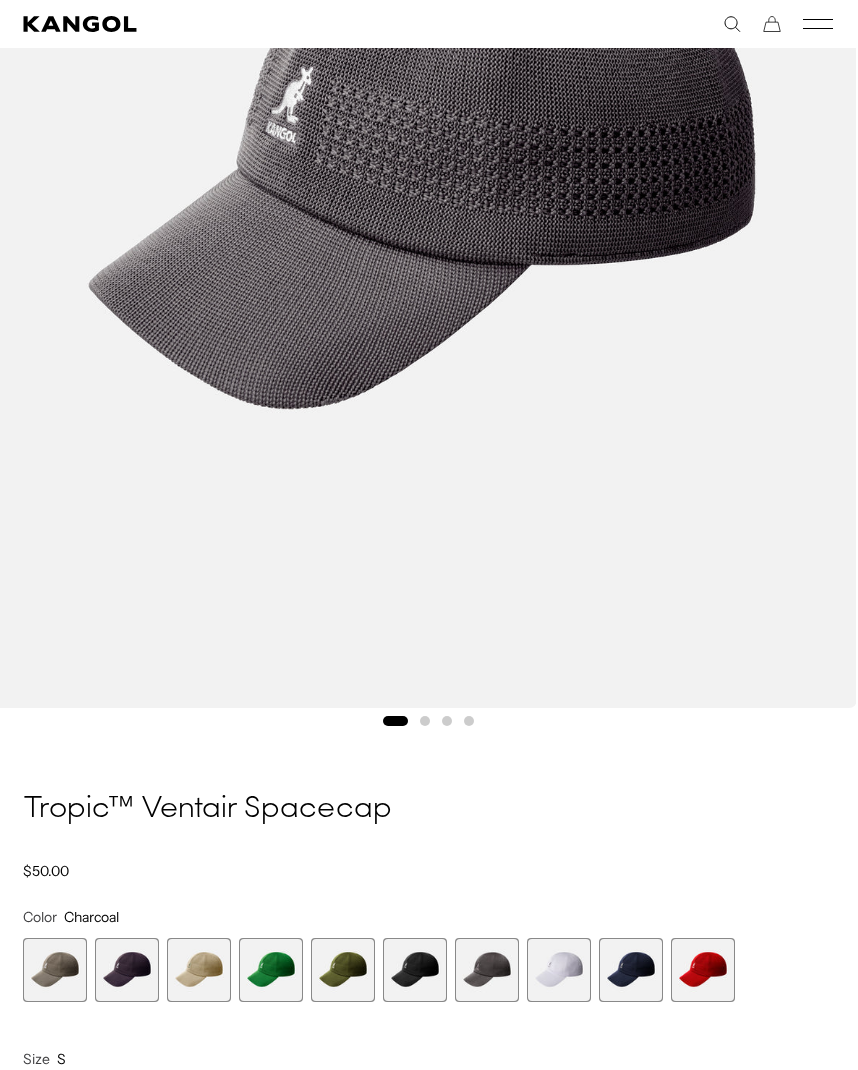 click at bounding box center [559, 970] 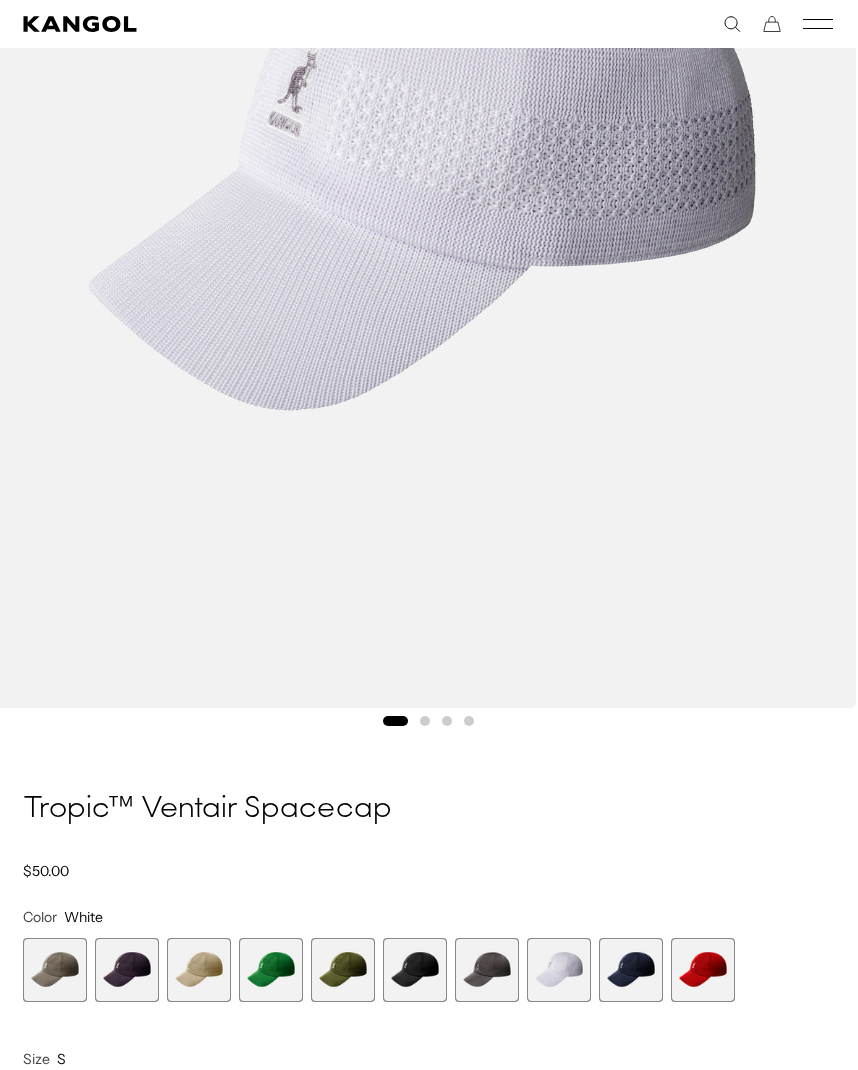 scroll, scrollTop: 0, scrollLeft: 0, axis: both 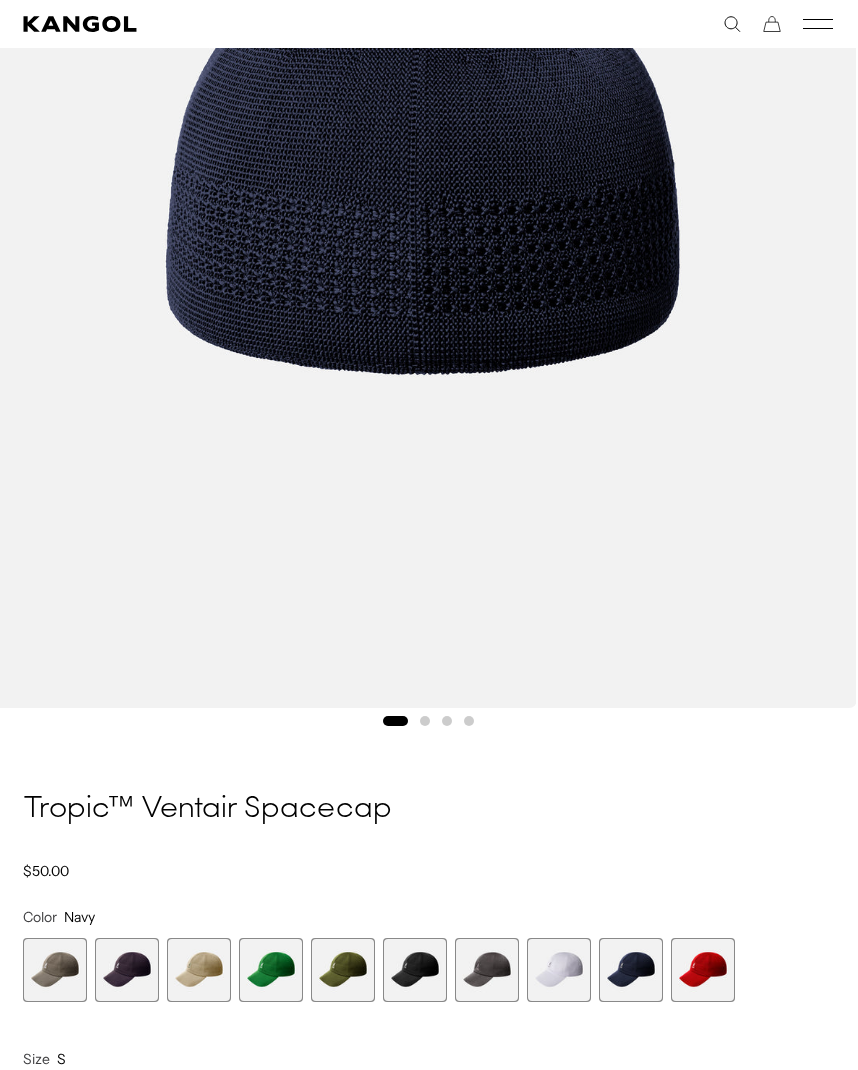 click at bounding box center [703, 970] 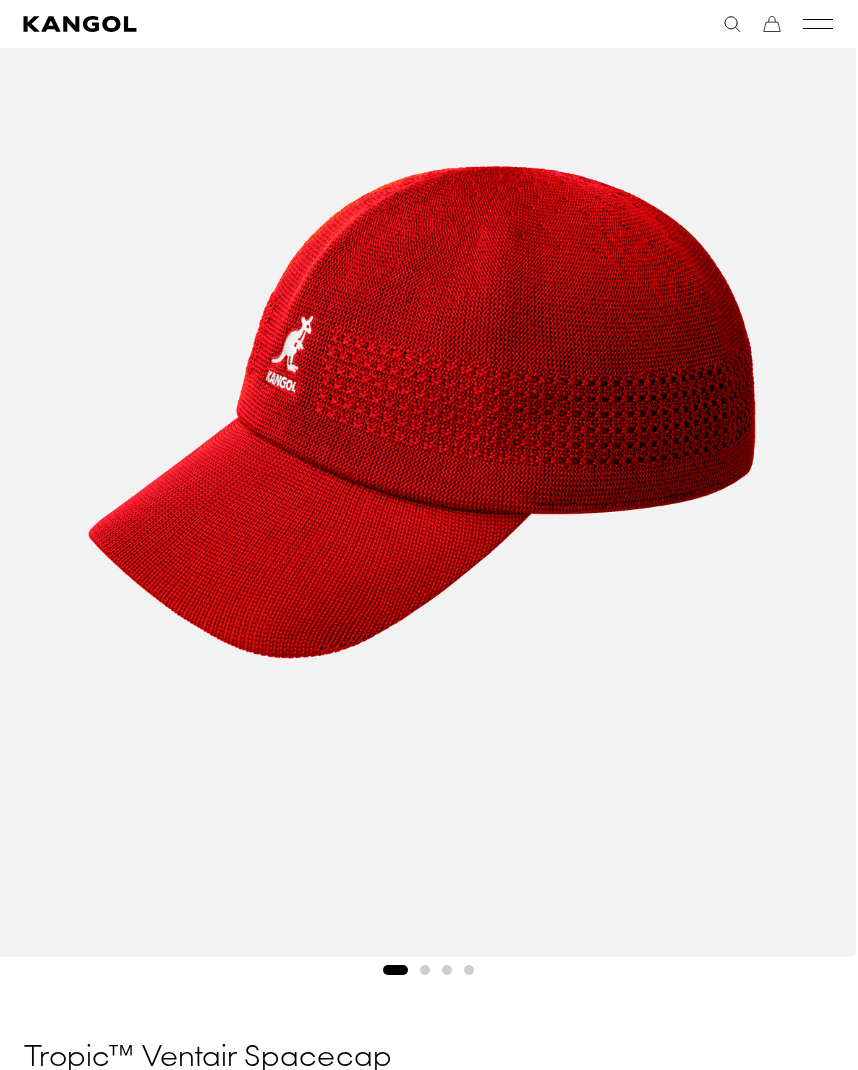 scroll, scrollTop: 294, scrollLeft: 1, axis: both 